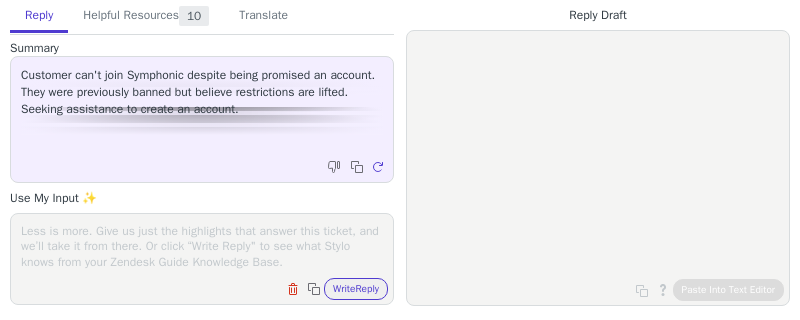 scroll, scrollTop: 0, scrollLeft: 0, axis: both 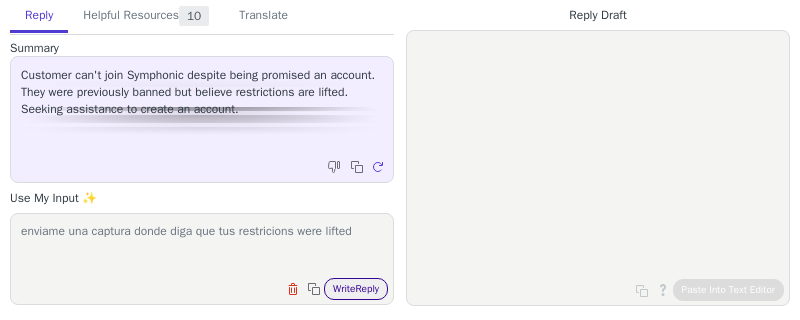 type on "enviame una captura donde diga que tus restricions were lifted" 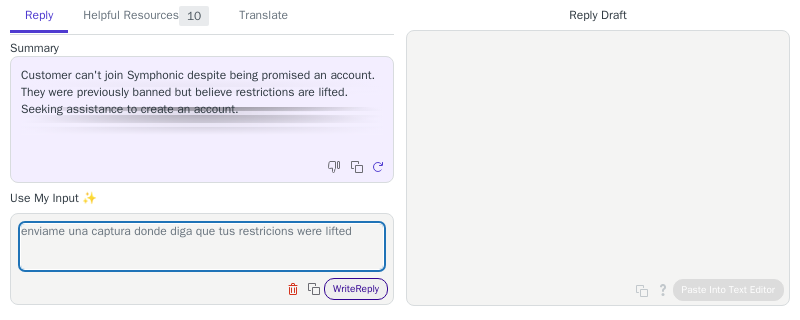 click on "Write  Reply" at bounding box center (356, 289) 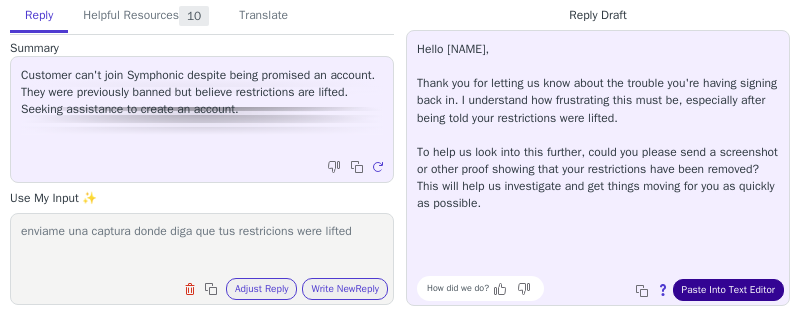 click on "Paste Into Text Editor" at bounding box center [728, 290] 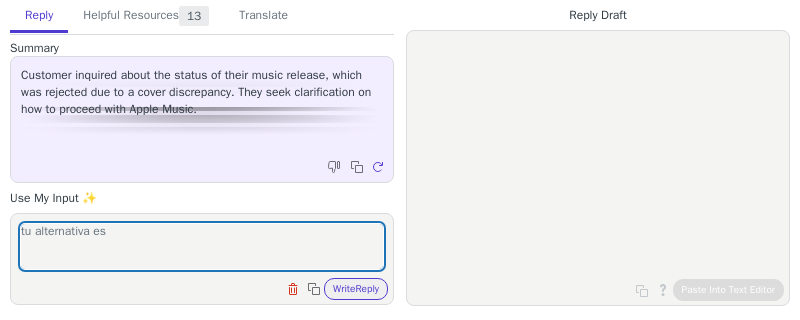 scroll, scrollTop: 0, scrollLeft: 0, axis: both 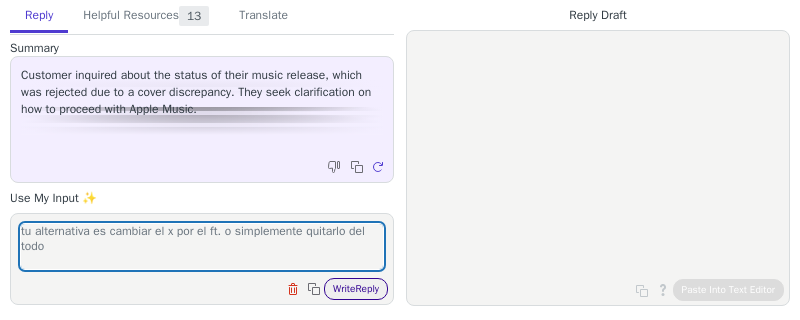 type on "tu alternativa es cambiar el x por el ft. o simplemente quitarlo del todo" 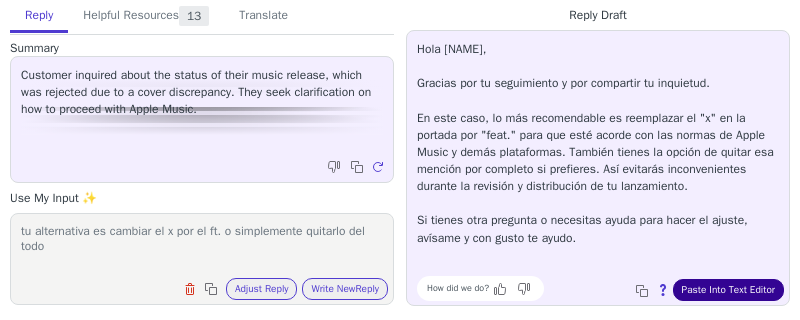 click on "Paste Into Text Editor" at bounding box center [728, 290] 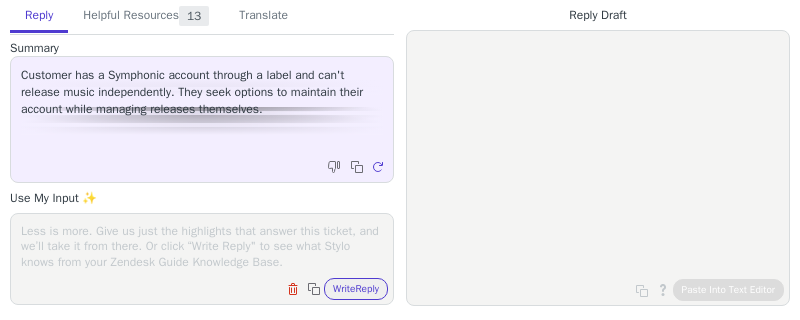 scroll, scrollTop: 0, scrollLeft: 0, axis: both 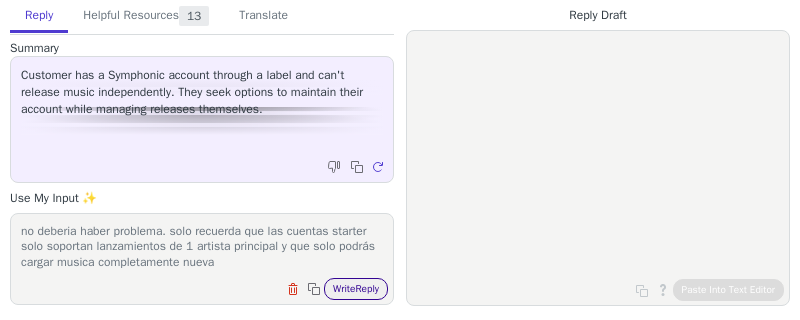 type on "no deberia haber problema. solo recuerda que las cuentas starter solo soportan lanzamientos de 1 artista principal y que solo podrás cargar musica completamente nueva" 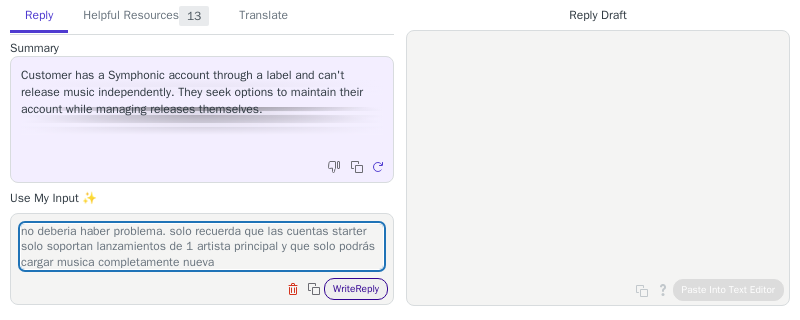 click on "Write  Reply" at bounding box center [356, 289] 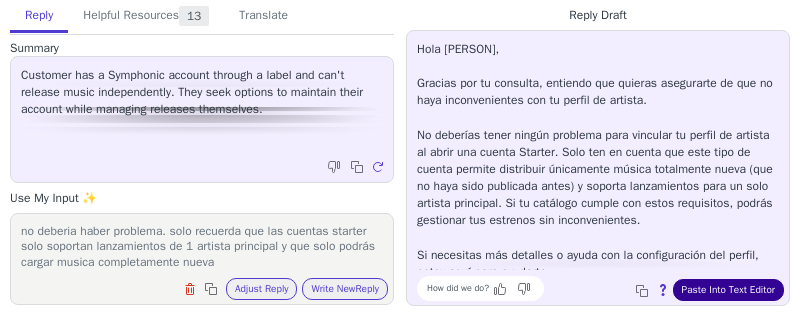 click on "Paste Into Text Editor" at bounding box center [728, 290] 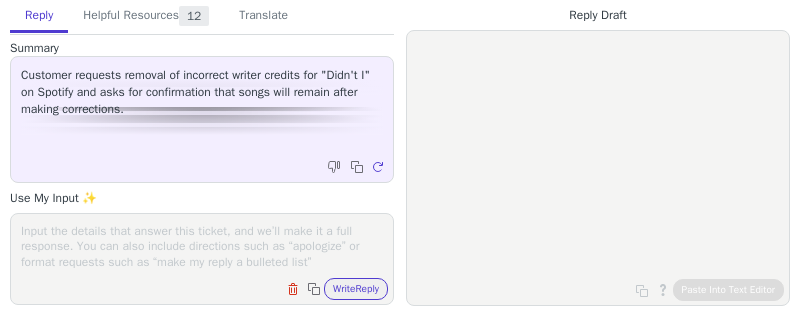 scroll, scrollTop: 0, scrollLeft: 0, axis: both 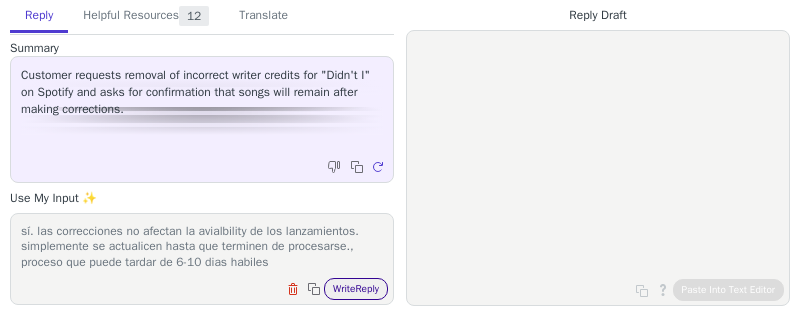 type on "sí. las correcciones no afectan la avialbility de los lanzamientos. simplemente se actualicen hasta que terminen de procesarse., proceso que puede tardar de 6-10 dias habiles" 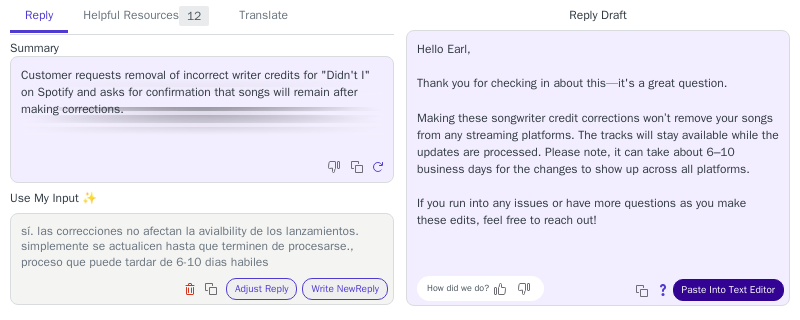 click on "Paste Into Text Editor" at bounding box center [728, 290] 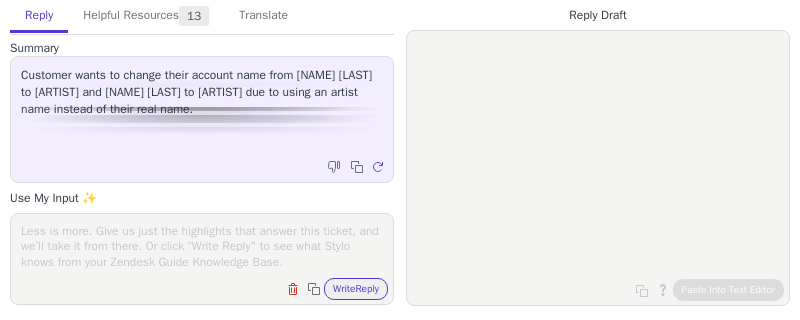 scroll, scrollTop: 0, scrollLeft: 0, axis: both 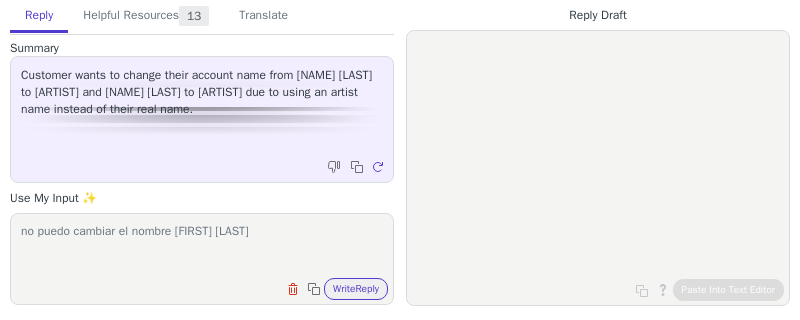 click on "no puedo cambiar el nombre [FIRST] [LAST]" at bounding box center [202, 246] 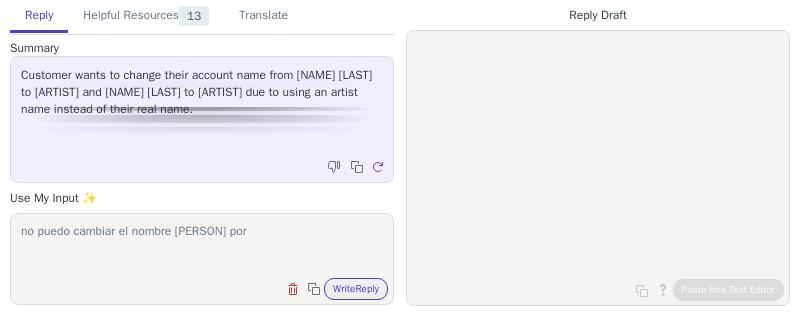 paste on "[ARTIST]" 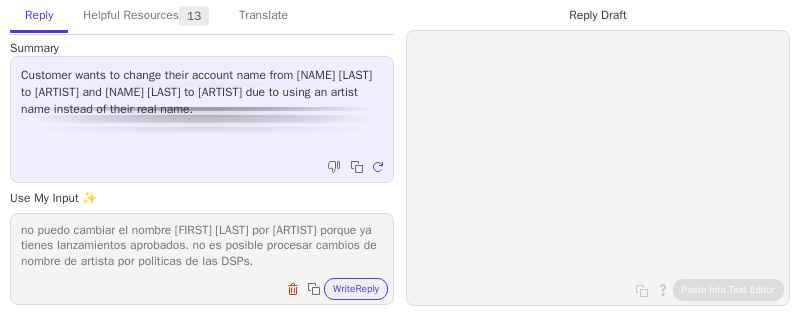 scroll, scrollTop: 46, scrollLeft: 0, axis: vertical 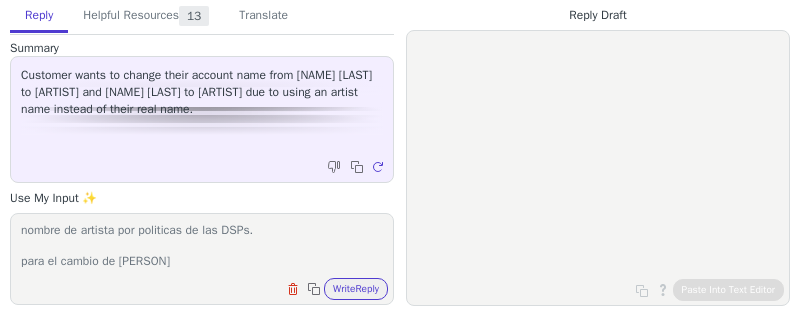 click on "no puedo cambiar el nombre [PERSON] por [ARTIST] porque ya tienes lanzamientos aprobados. no es posible procesar cambios de nombre de artista por politicas de las DSPs.
para el cambio de [PERSON]" at bounding box center (202, 246) 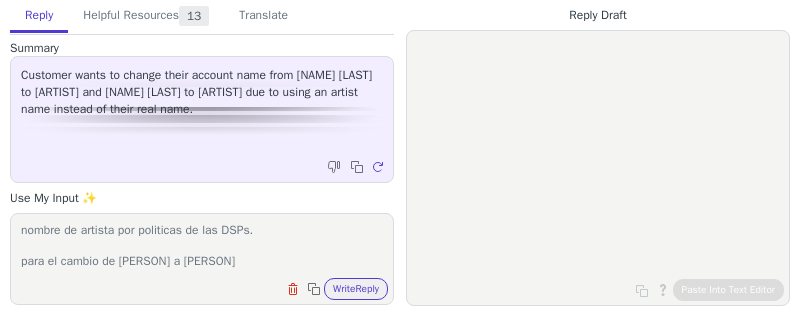paste on "[LAST]" 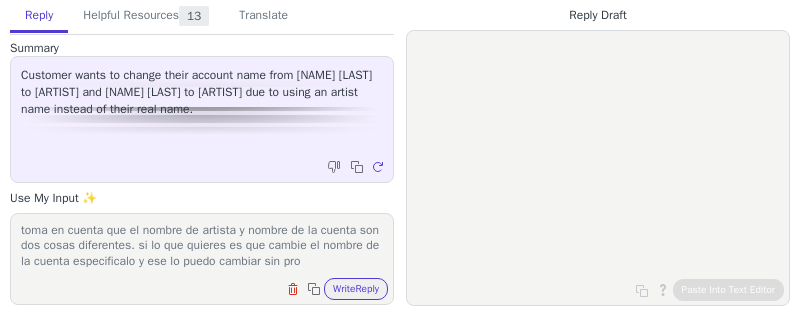 scroll, scrollTop: 139, scrollLeft: 0, axis: vertical 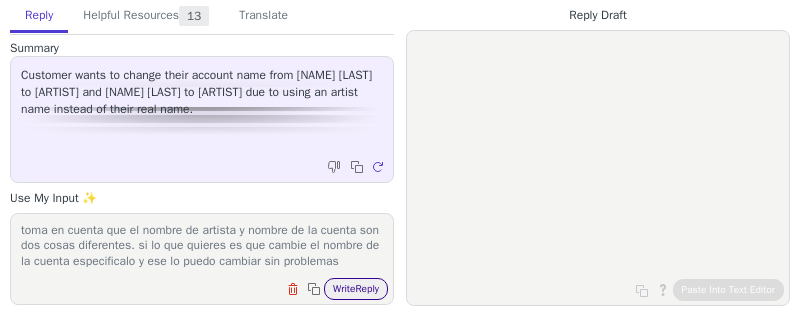 type on "no puedo cambiar el nombre [FIRST] [LAST] por Lucid Vøid porque ya tienes lanzamientos aprobados. no es posible procesar cambios de nombre de artista por politicas de las DSPs.
para el cambio de Lucas Batista a Nyara, puedo ver que ese es el nombre de artista actual, así que no necesitas el cambio.
toma en cuenta que el nombre de artista y nombre de la cuenta son dos cosas diferentes. si lo que quieres es que cambie el nombre de la cuenta especificalo y ese lo puedo cambiar sin problemas" 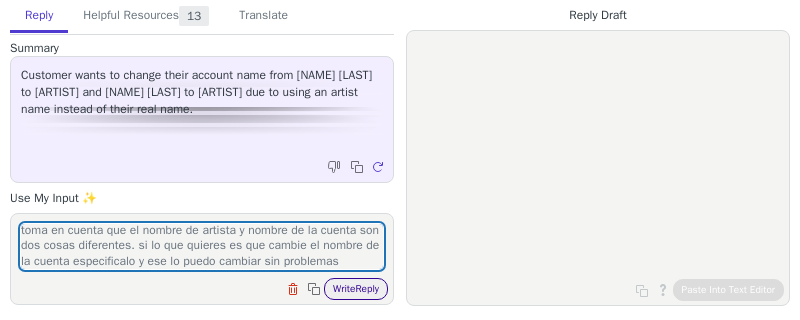 click on "Write  Reply" at bounding box center [356, 289] 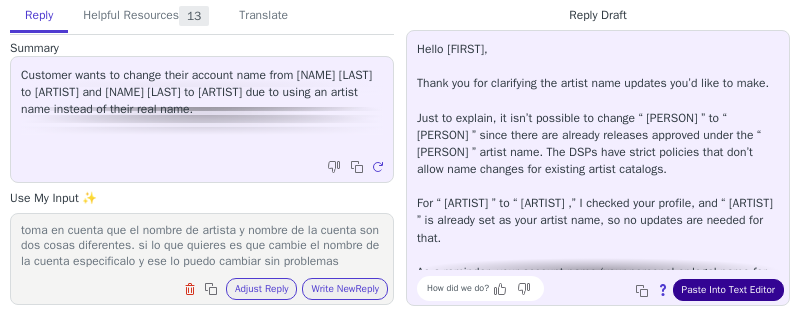 click on "Paste Into Text Editor" at bounding box center [728, 290] 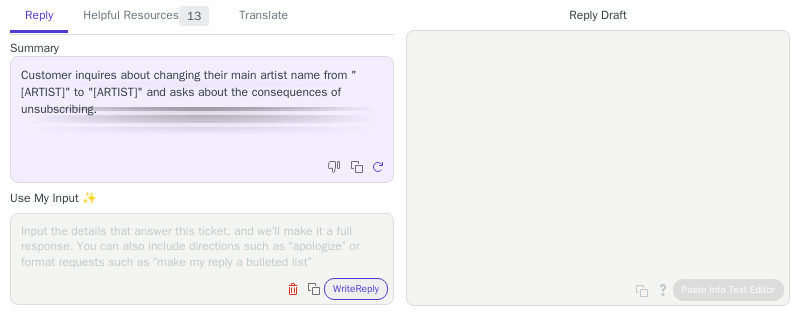 scroll, scrollTop: 0, scrollLeft: 0, axis: both 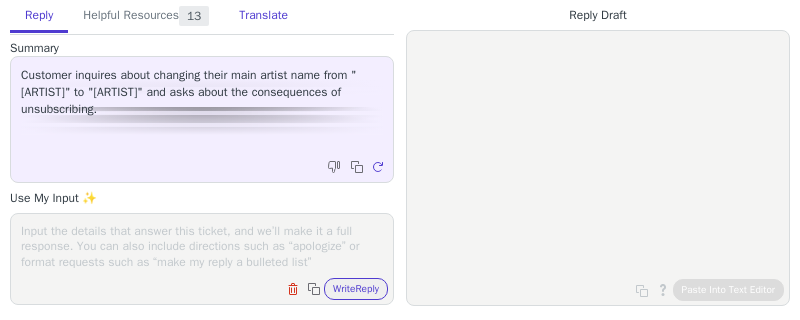 click on "Translate" at bounding box center [263, 16] 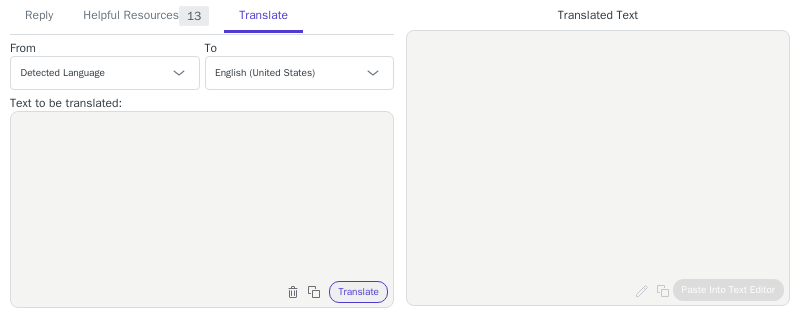 click at bounding box center (202, 197) 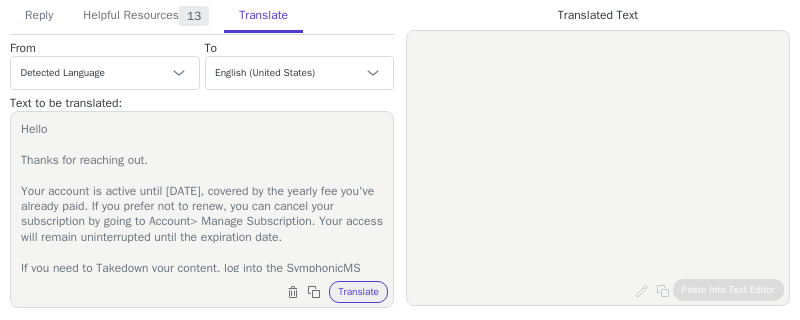 scroll, scrollTop: 173, scrollLeft: 0, axis: vertical 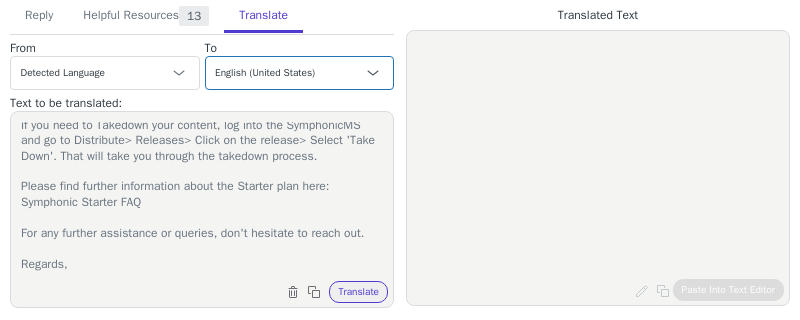 type on "Hello
Thanks for reaching out.
Your account is active until [_____], covered by the yearly fee you've already paid. If you prefer not to renew, you can cancel your subscription by going to Account> Manage Subscription. Your access will remain uninterrupted until the expiration date.
If you need to Takedown your content, log into the SymphonicMS and go to Distribute> Releases> Click on the release> Select 'Take Down'. That will take you through the takedown process.
Please find further information about the Starter plan here: Symphonic Starter FAQ
For any further assistance or queries, don't hesitate to reach out.
Regards," 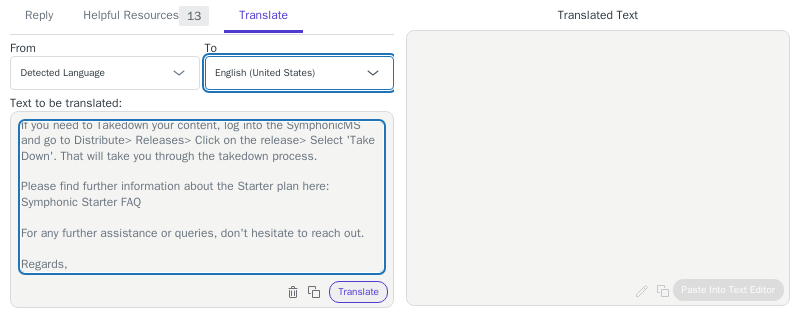 click on "Czech English (United States) Danish Dutch French French (Canada) German Italian Japanese Korean Norwegian Polish Portuguese Portuguese (Brazil) - português (Brasil) Slovak Spanish - español Swedish" at bounding box center (300, 73) 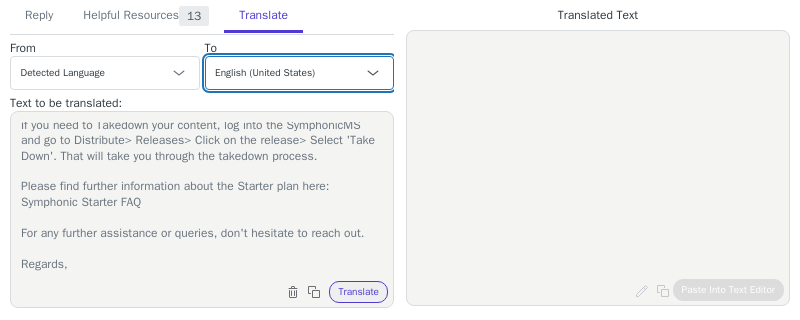 select on "es" 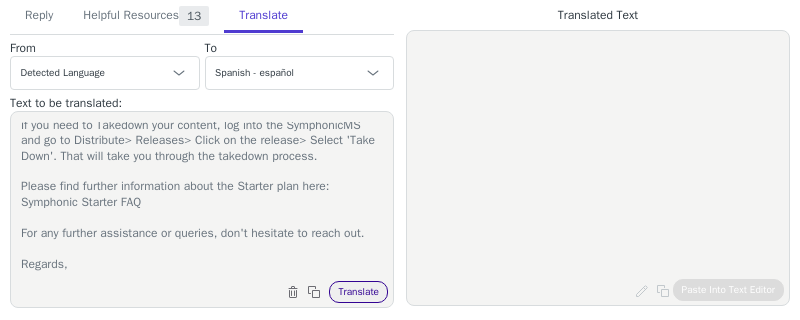 click on "Translate" at bounding box center (358, 292) 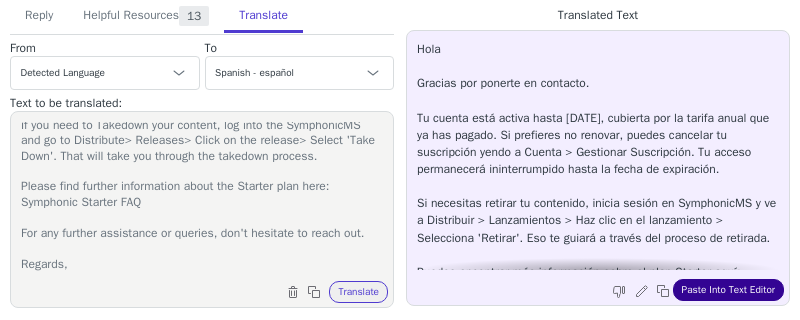 click on "Paste Into Text Editor" at bounding box center (728, 290) 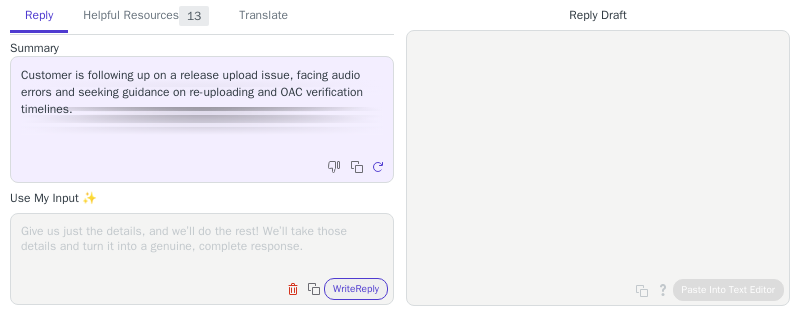 scroll, scrollTop: 0, scrollLeft: 0, axis: both 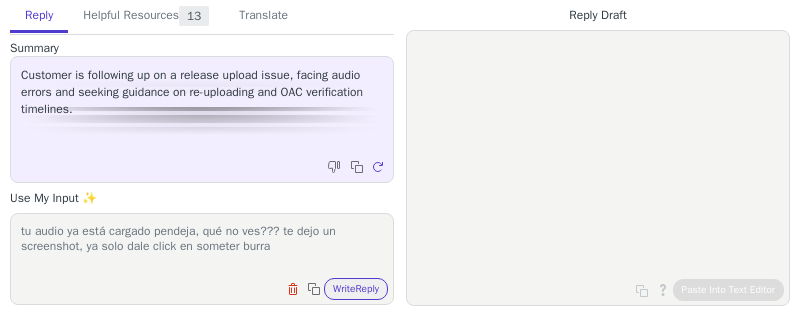 type on "tu audio ya está cargado pendeja, qué no ves??? te dejo un screenshot, ya solo dale click en someter burra" 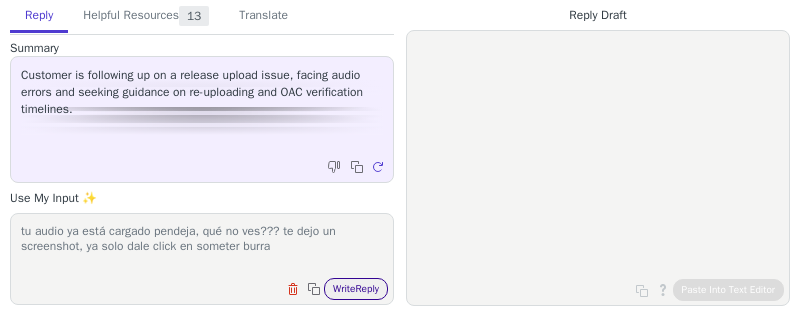 click on "Write  Reply" at bounding box center (356, 289) 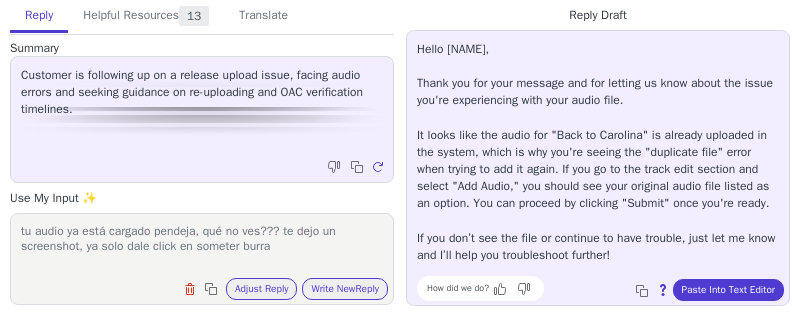 scroll, scrollTop: 10, scrollLeft: 0, axis: vertical 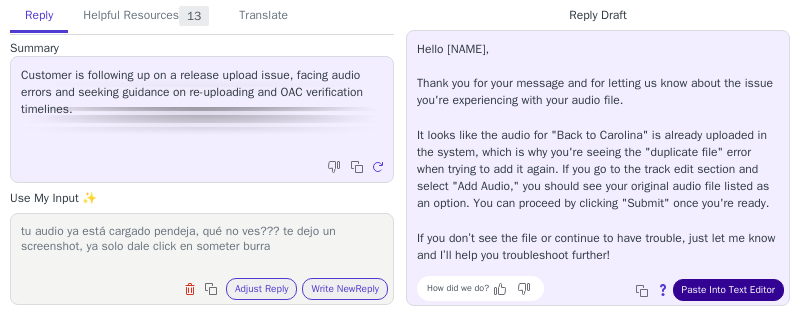 click on "Paste Into Text Editor" at bounding box center (728, 290) 